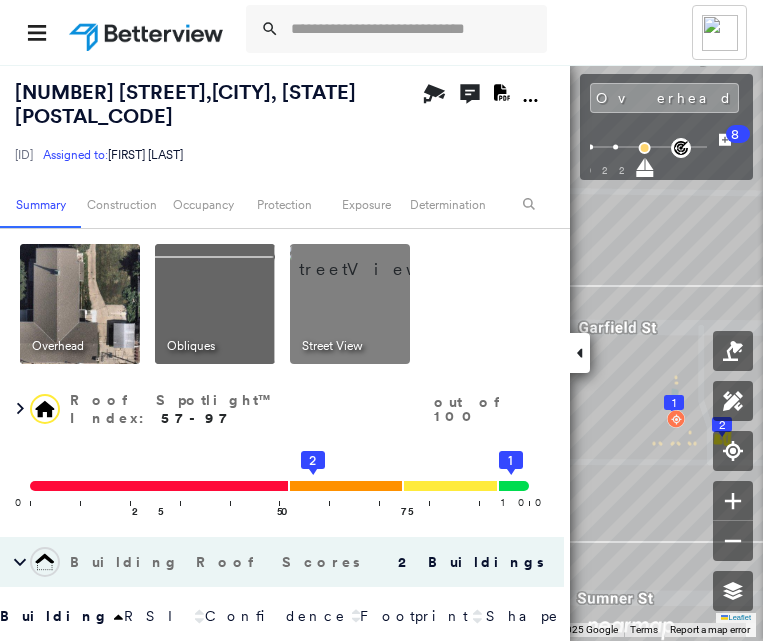 scroll, scrollTop: 0, scrollLeft: 0, axis: both 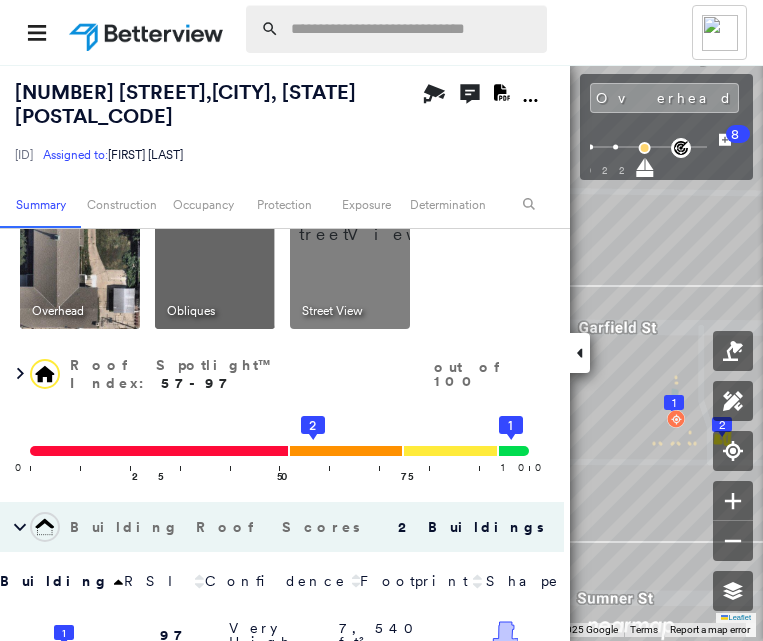 click at bounding box center (413, 29) 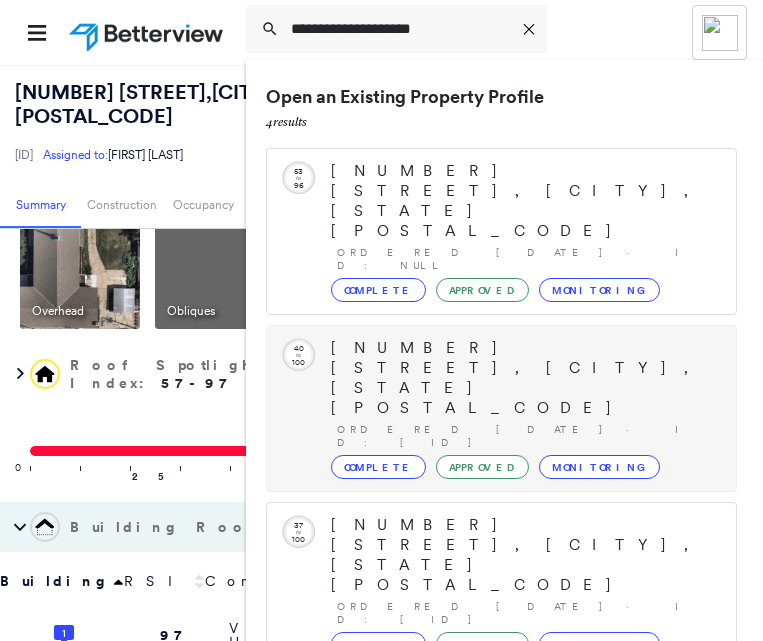 type on "**********" 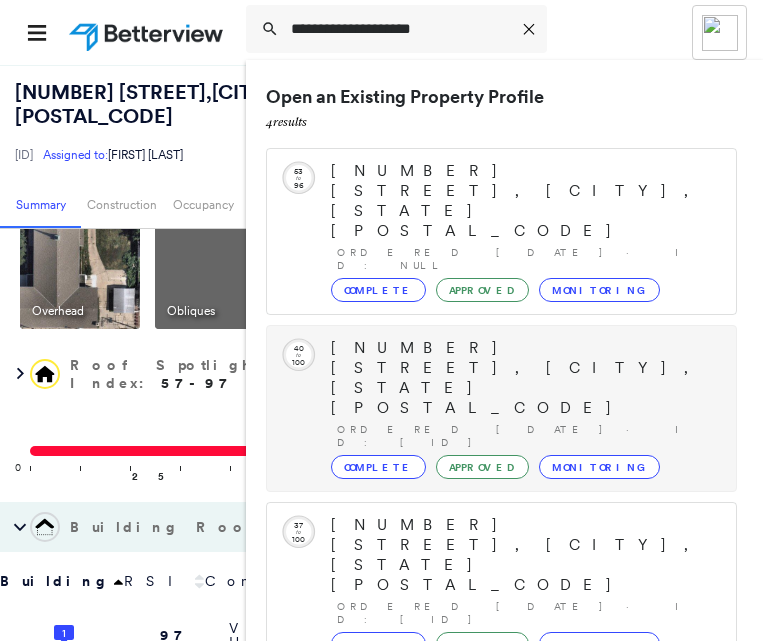 click on "[NUMBER] [STREET], [CITY], [STATE] [POSTAL_CODE]" at bounding box center (523, 378) 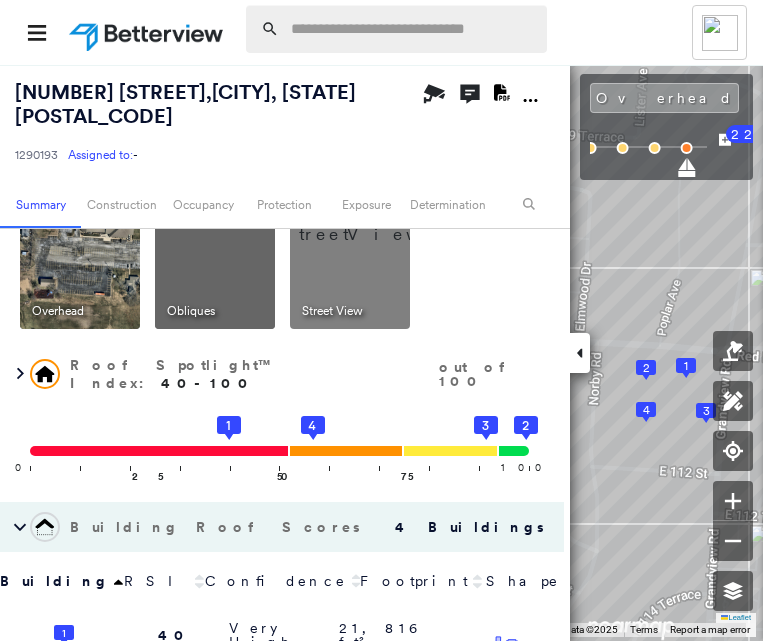click at bounding box center [413, 29] 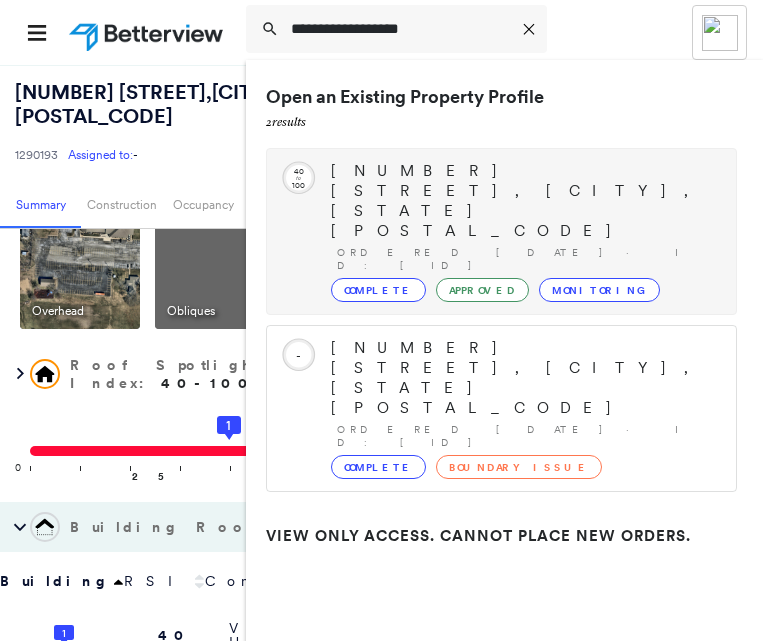 type on "**********" 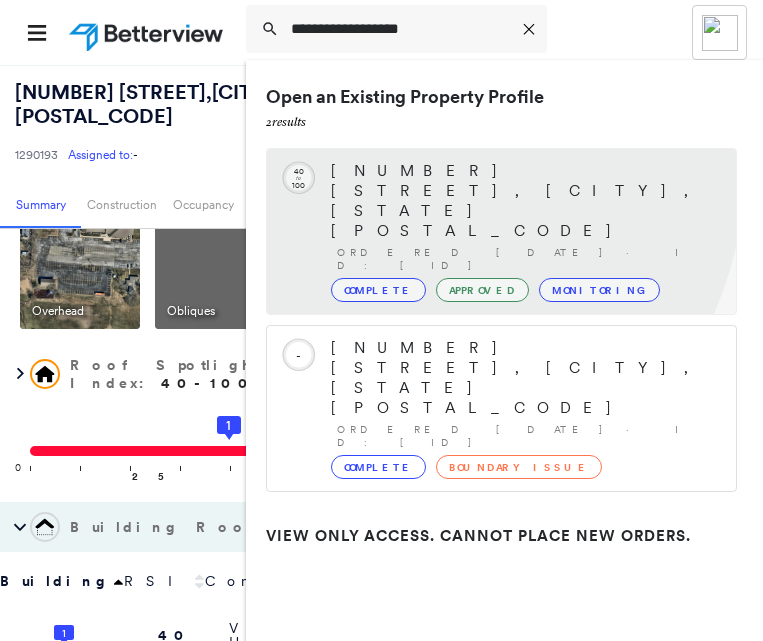 click on "[NUMBER] [STREET], [CITY], [STATE] [POSTAL_CODE]" at bounding box center (523, 201) 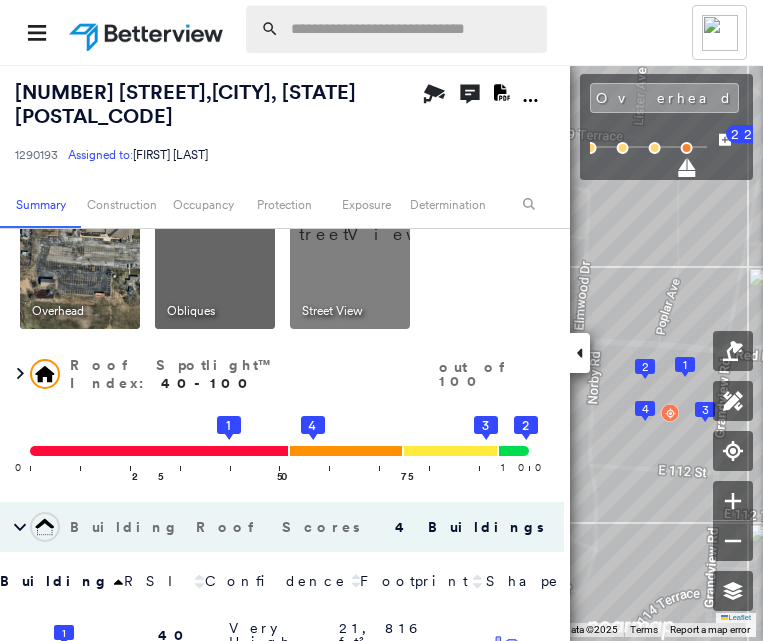 click at bounding box center (413, 29) 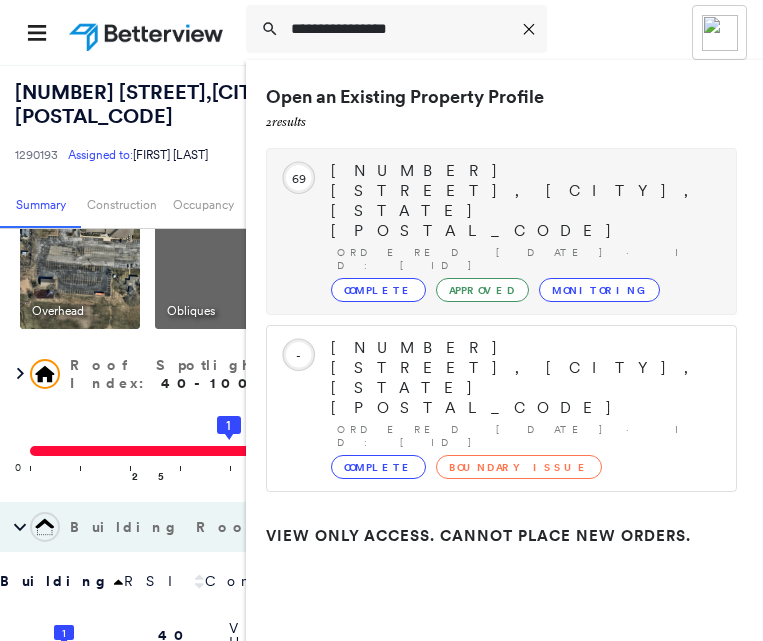 type on "**********" 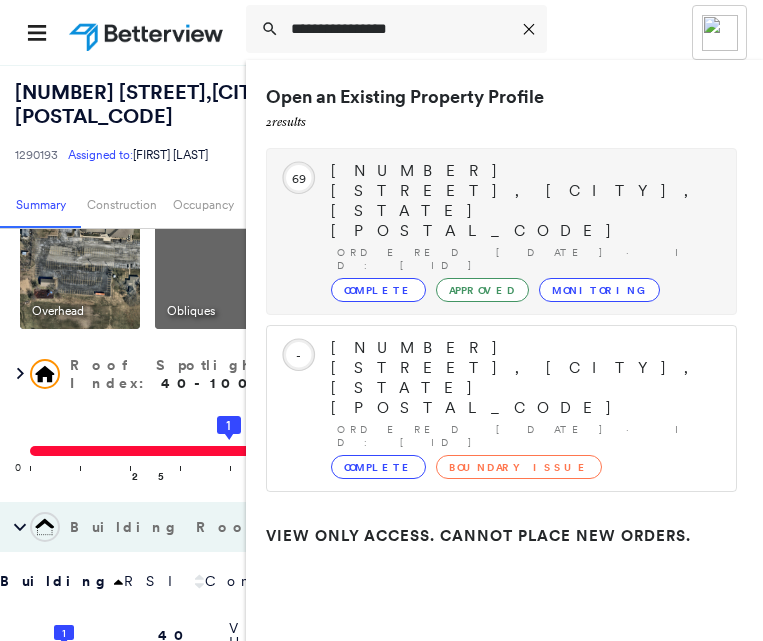 click on "[NUMBER] [STREET], [CITY], [STATE] [POSTAL_CODE]" at bounding box center [523, 201] 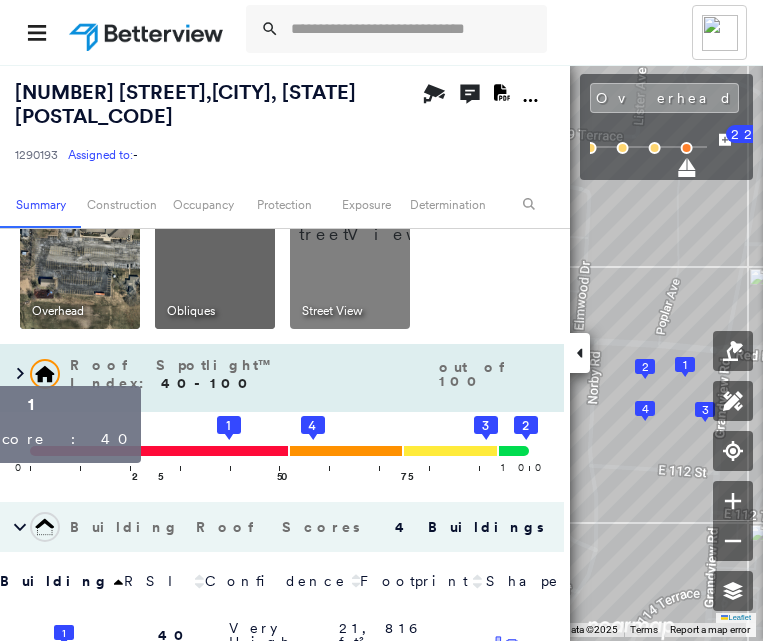 click 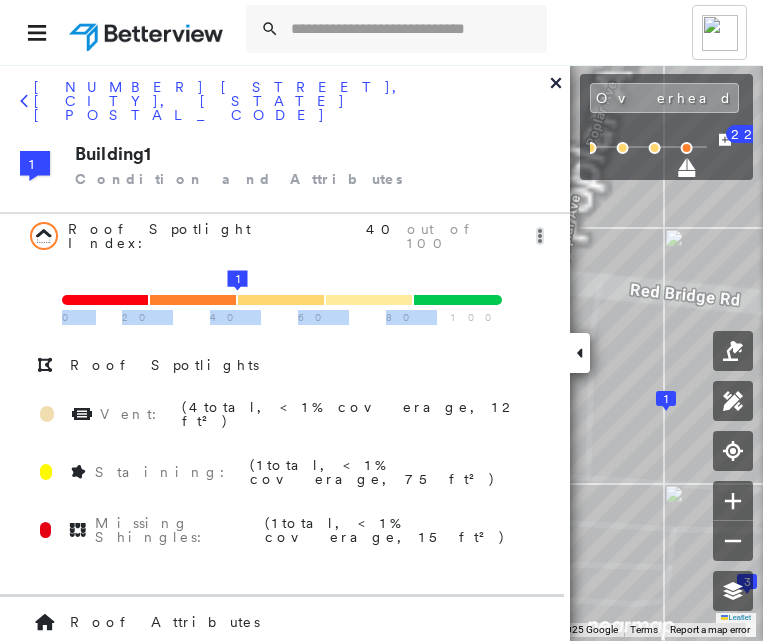 drag, startPoint x: 563, startPoint y: 228, endPoint x: 567, endPoint y: 259, distance: 31.257 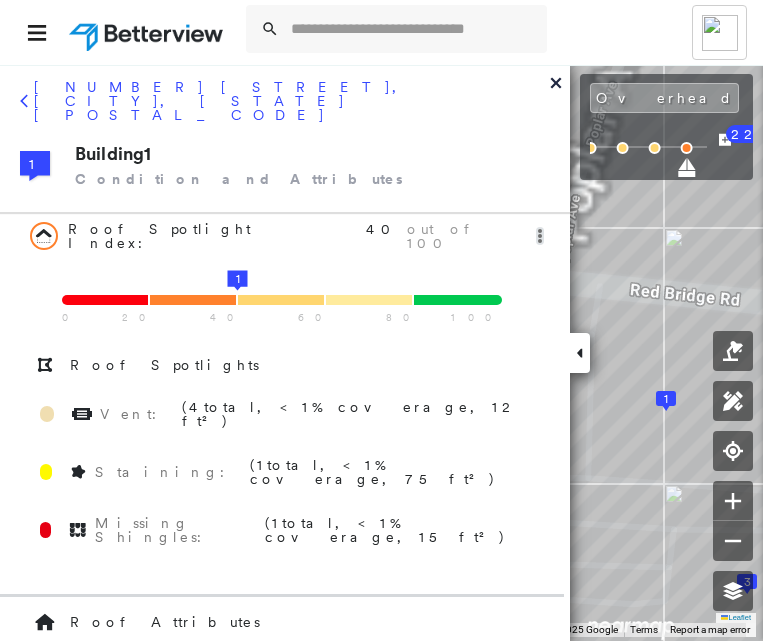 click on "[NUMBER] [STREET], [CITY], [STATE] [POSTAL_CODE]" at bounding box center [285, 108] 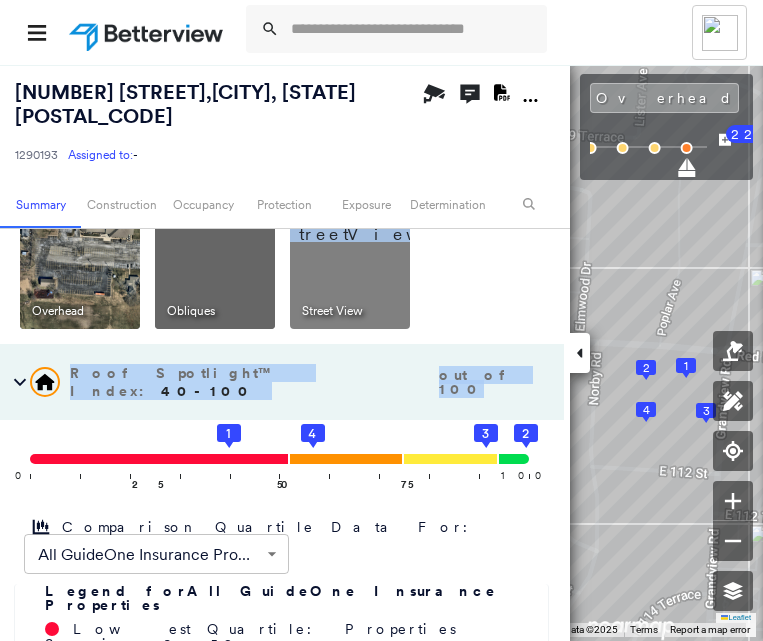 drag, startPoint x: 563, startPoint y: 287, endPoint x: 563, endPoint y: 340, distance: 53 